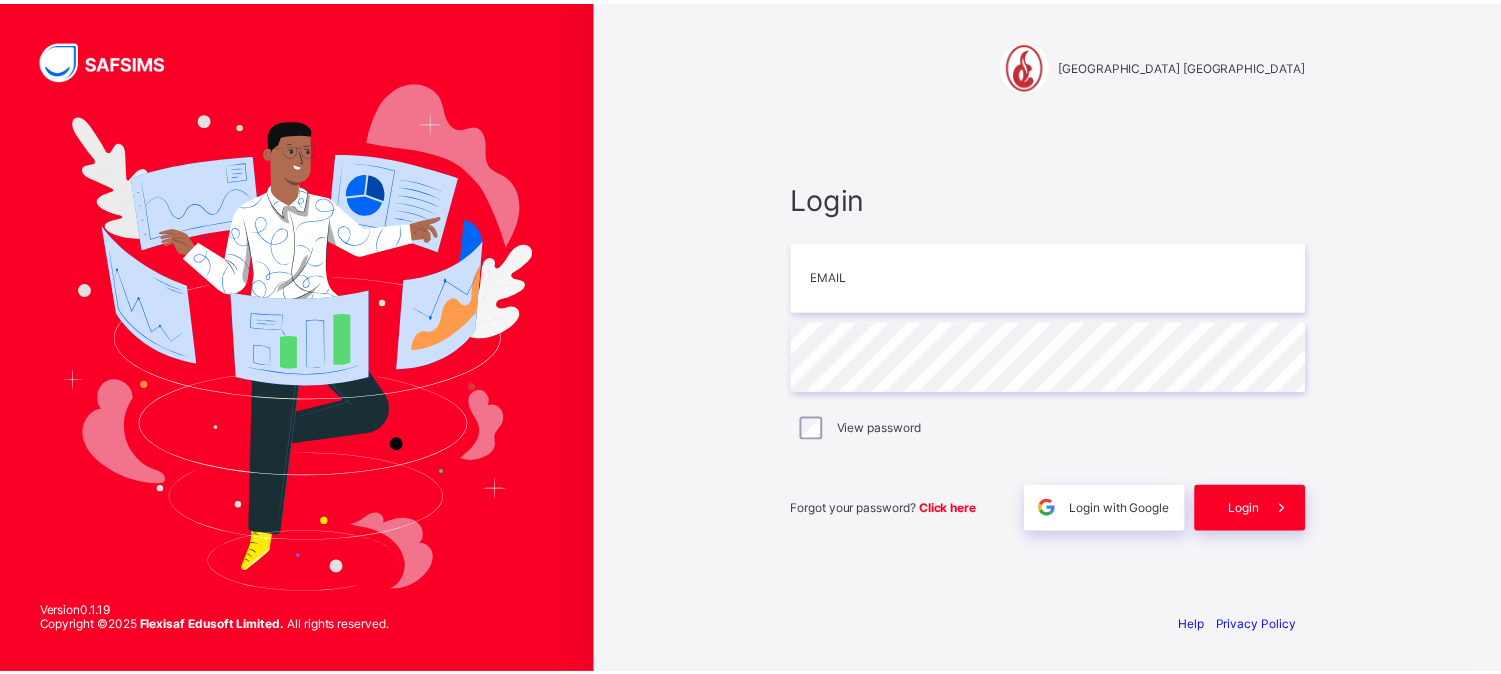 scroll, scrollTop: 0, scrollLeft: 0, axis: both 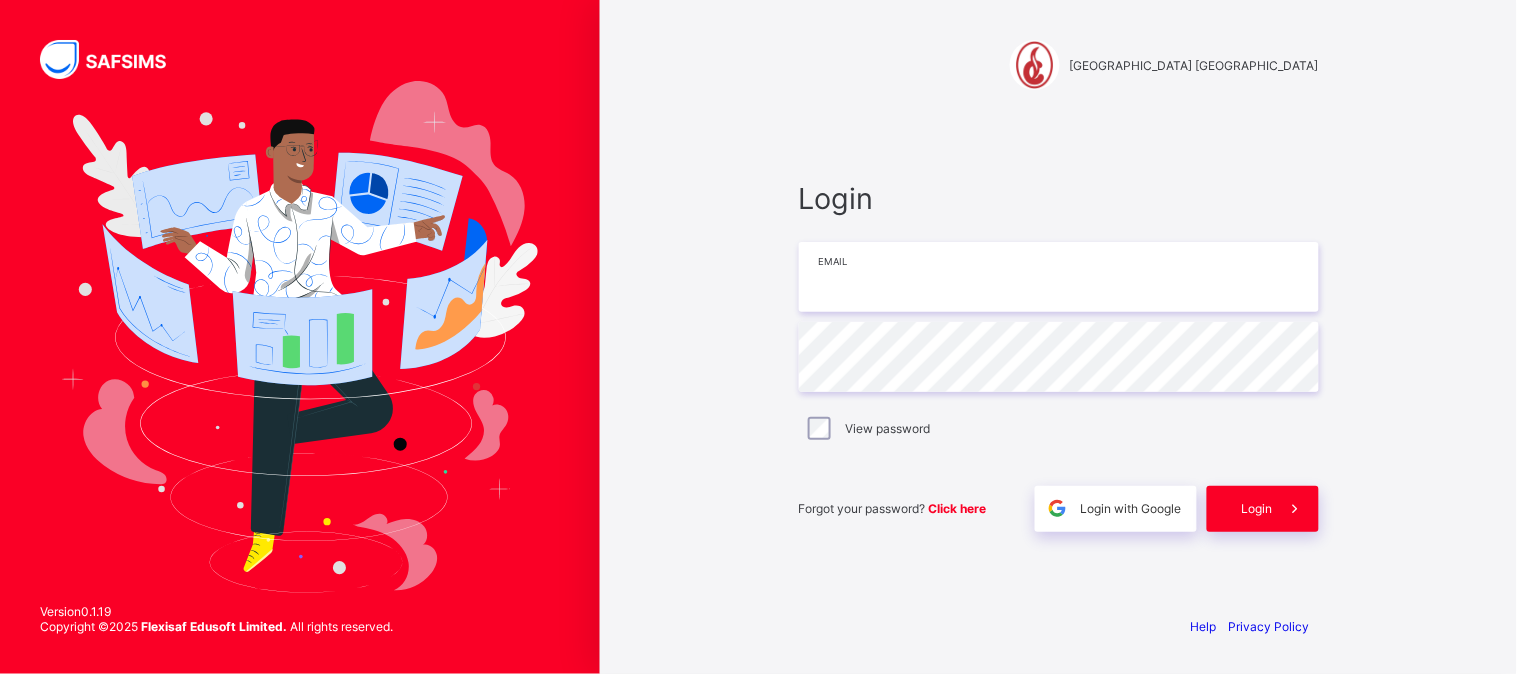 click at bounding box center [1059, 277] 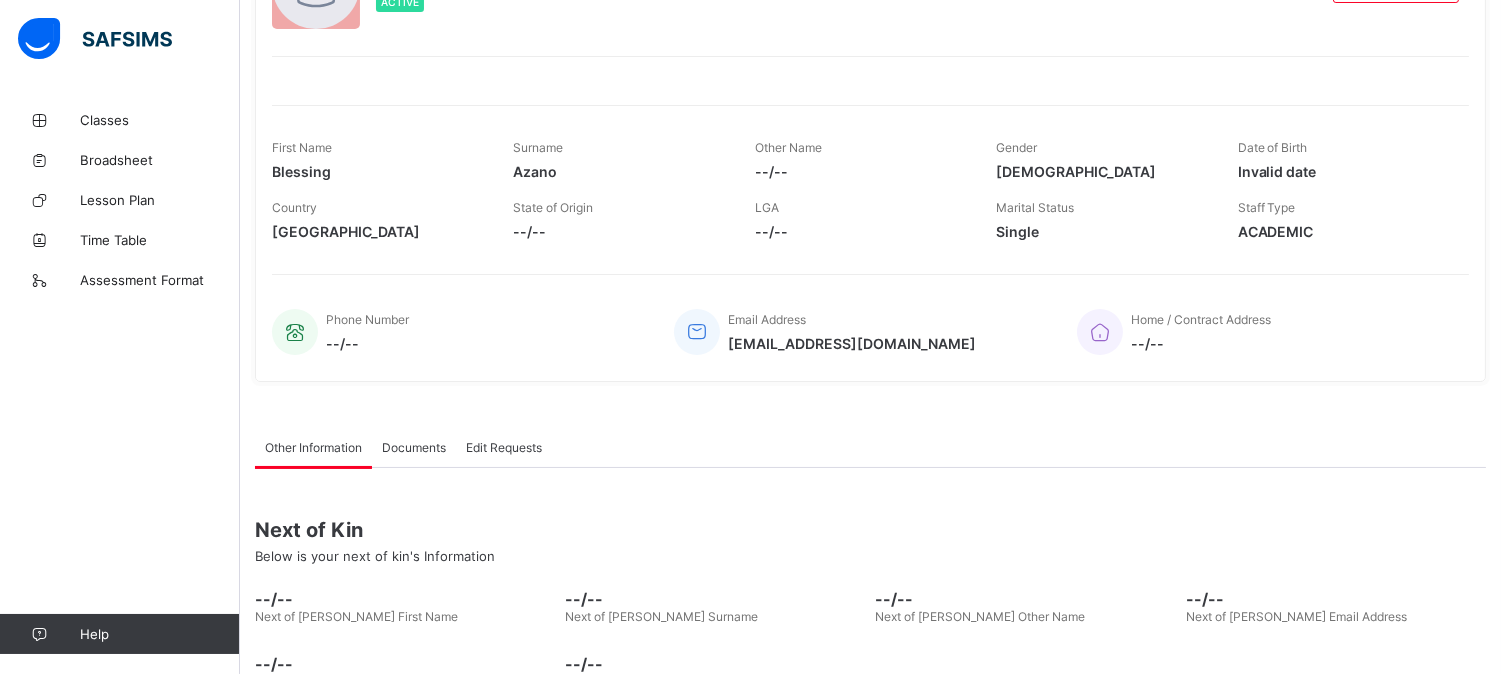 scroll, scrollTop: 0, scrollLeft: 0, axis: both 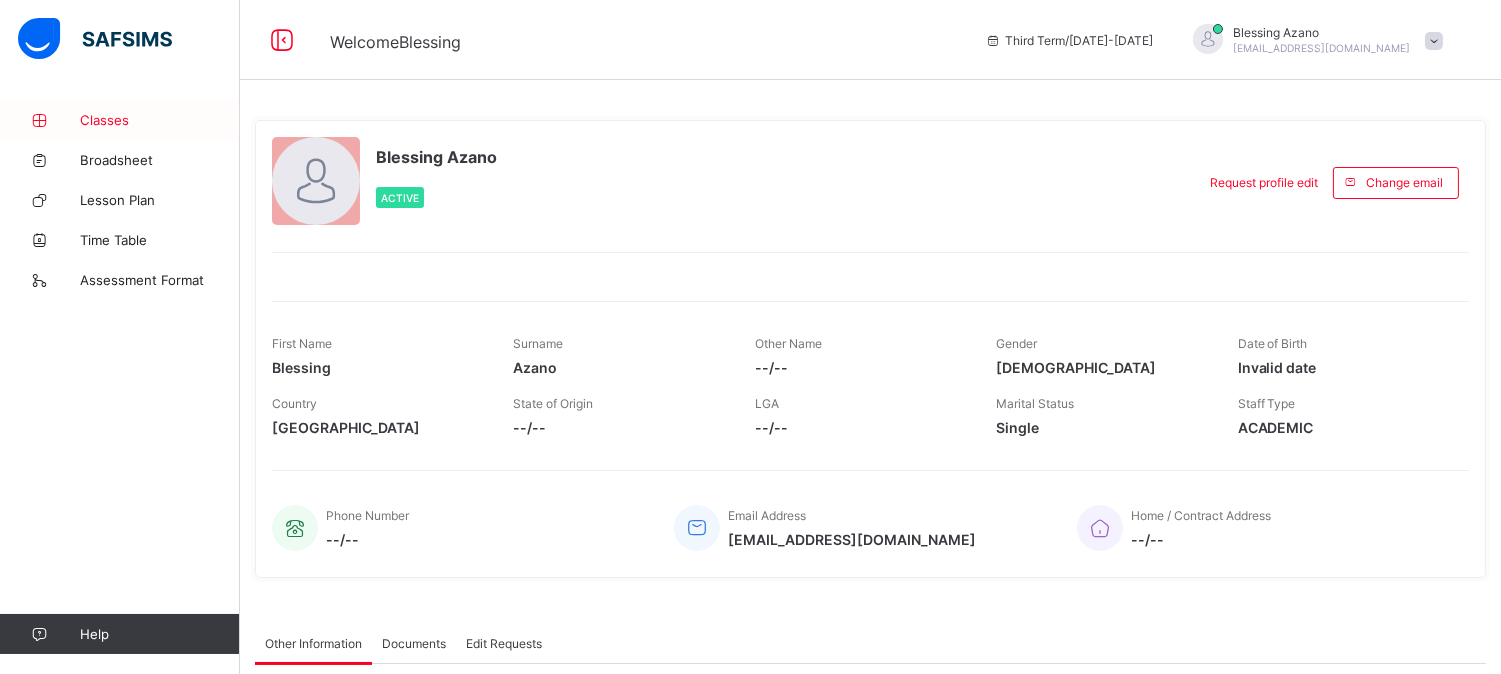 click on "Classes" at bounding box center (160, 120) 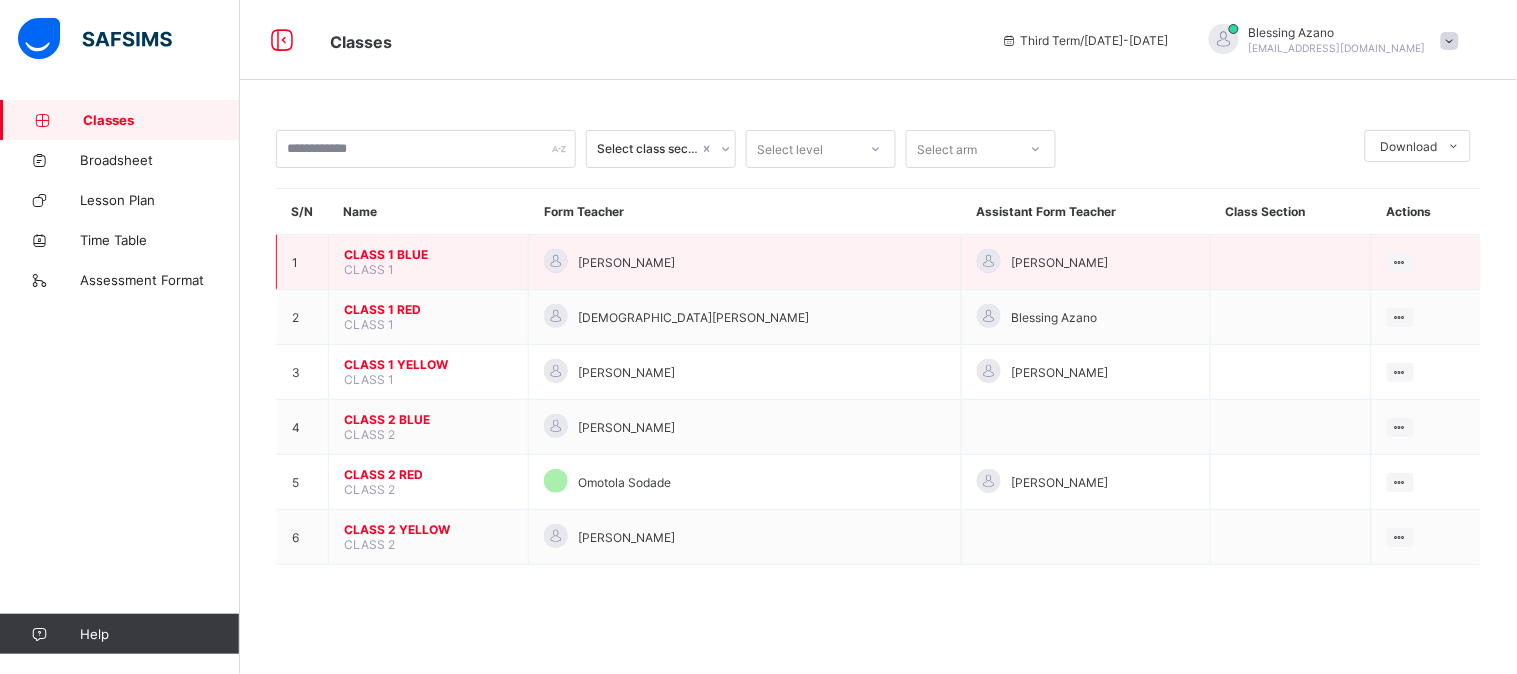 click on "CLASS 1   BLUE" at bounding box center (428, 254) 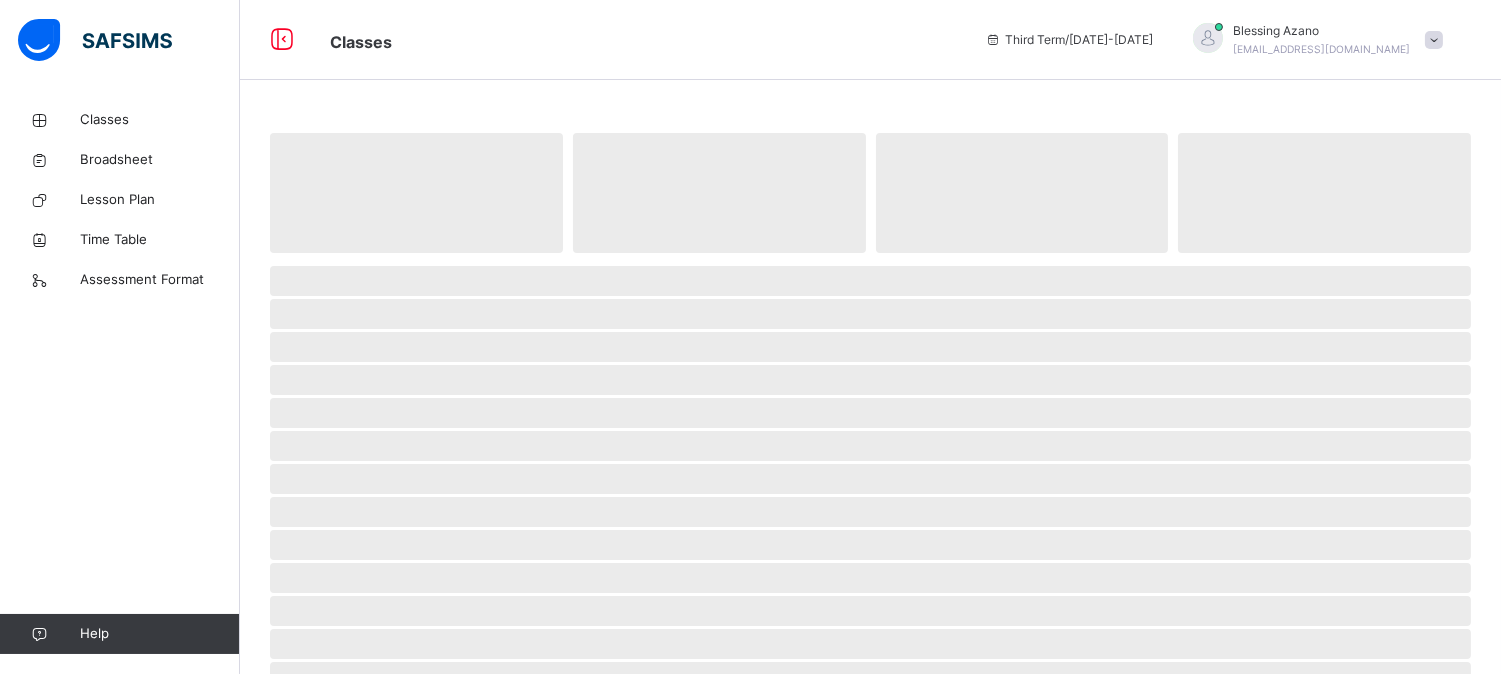 click on "‌" at bounding box center [416, 193] 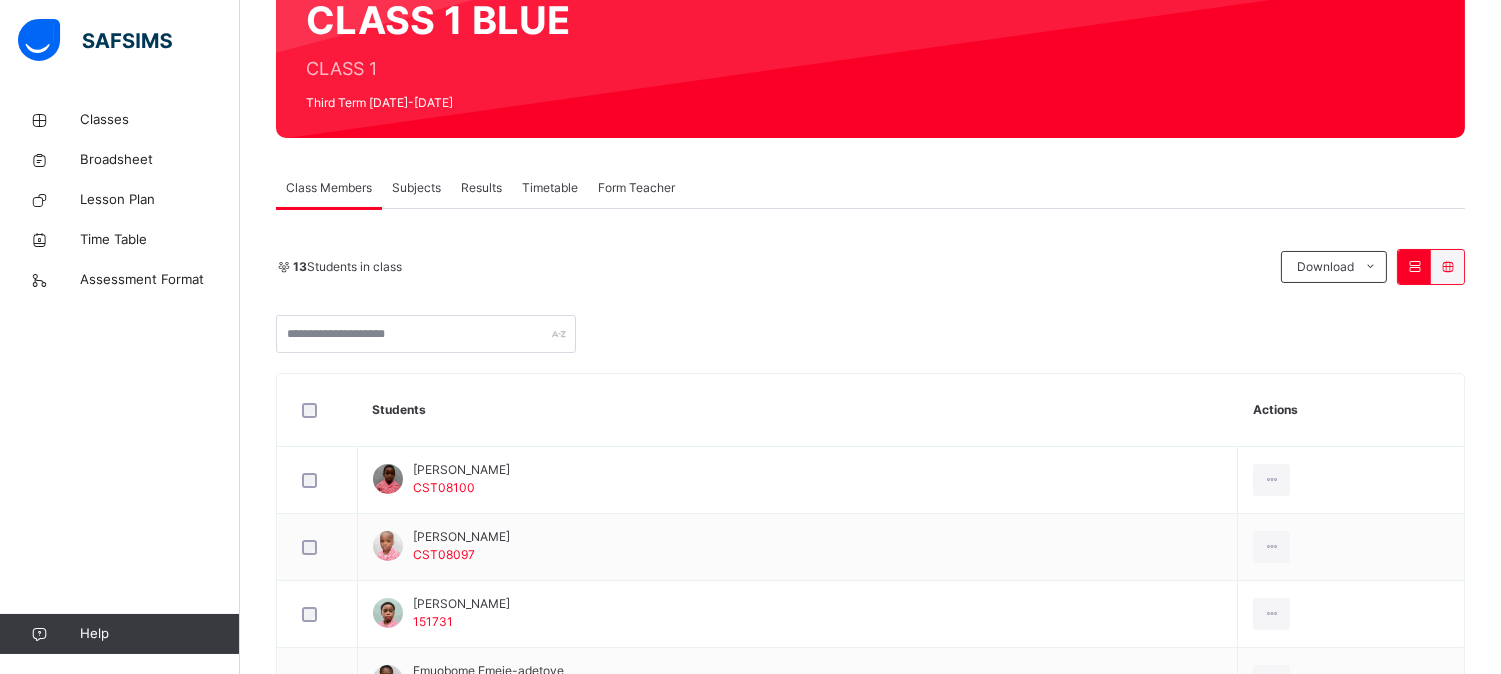scroll, scrollTop: 232, scrollLeft: 0, axis: vertical 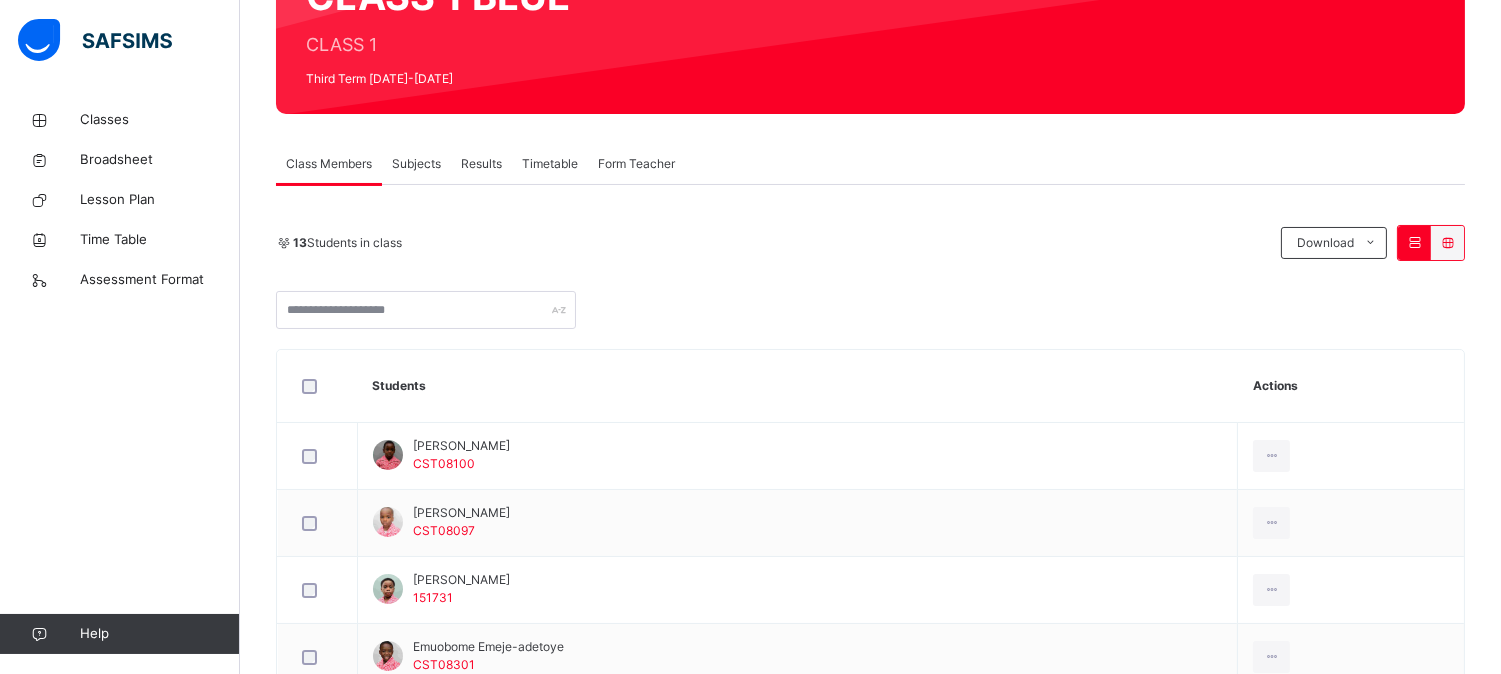 click on "Subjects" at bounding box center (416, 164) 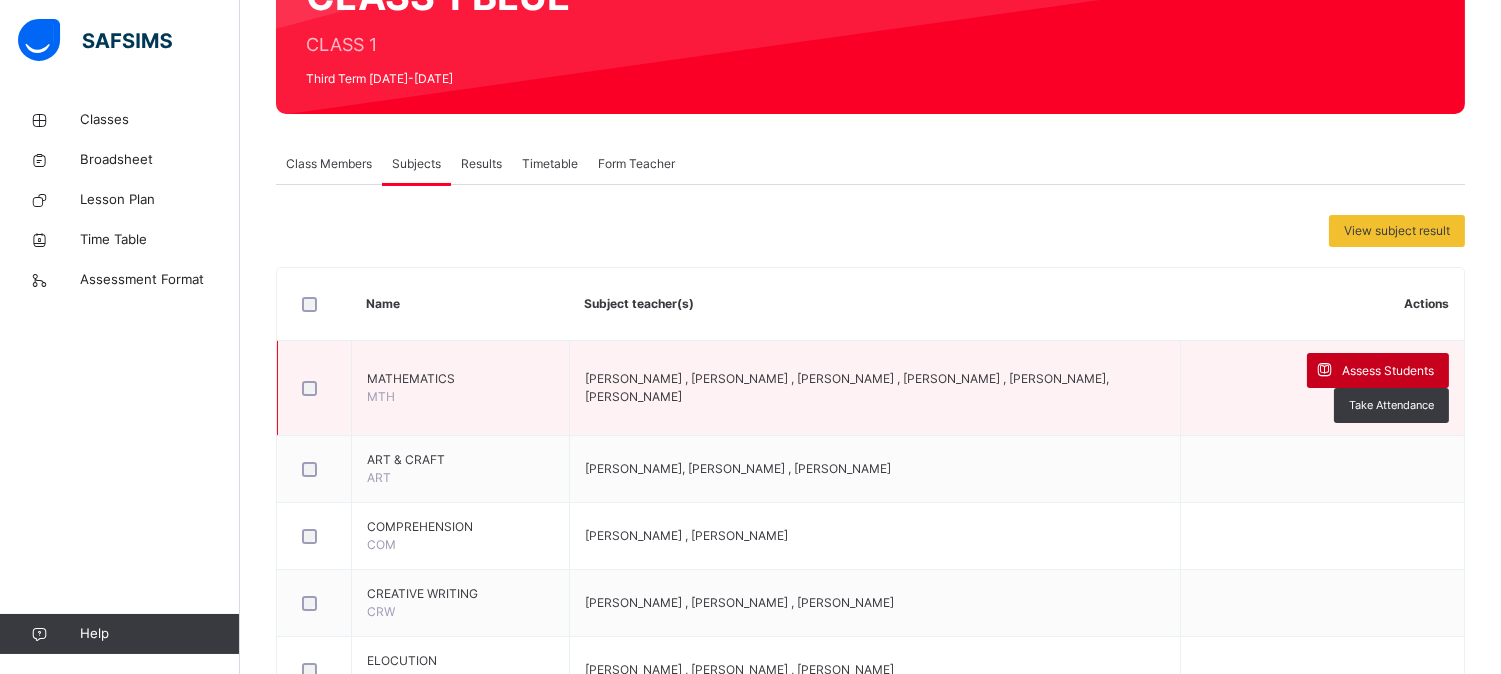 click on "Assess Students" at bounding box center [1388, 371] 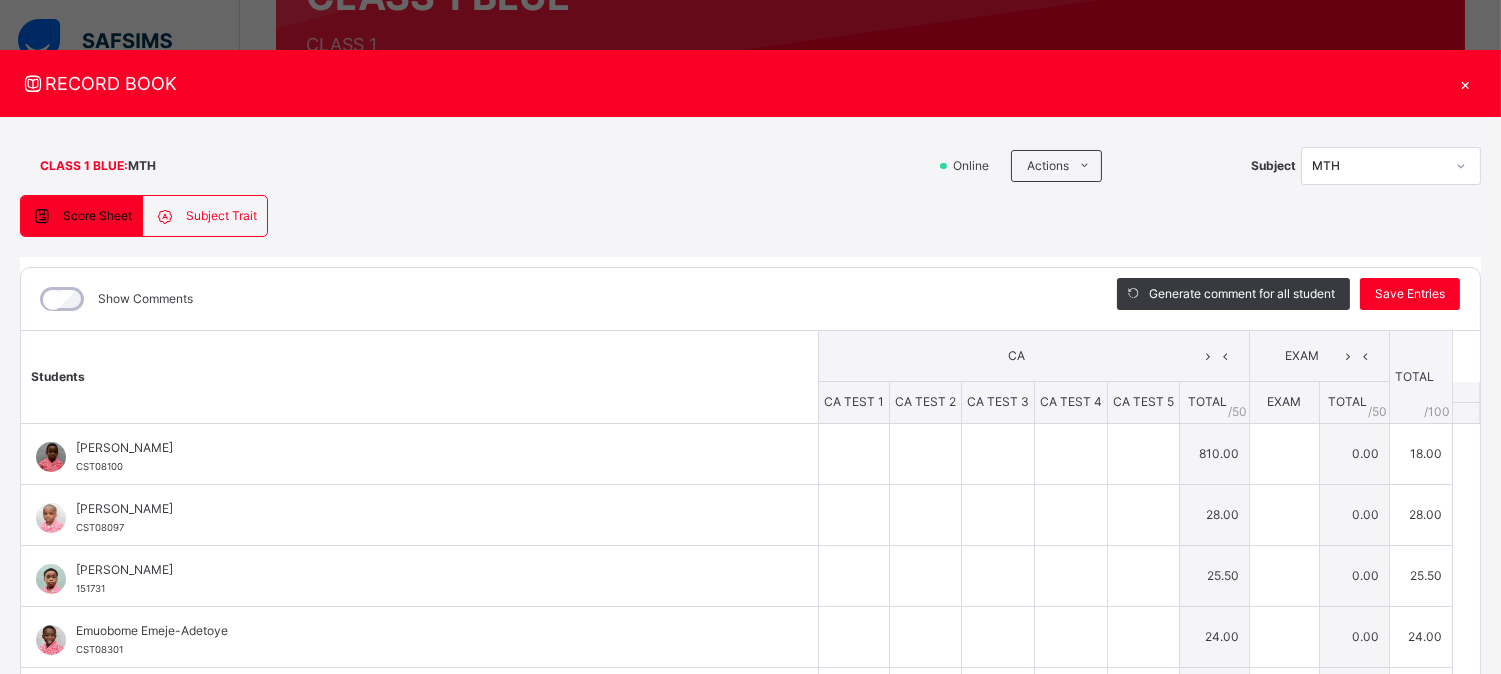 type on "*" 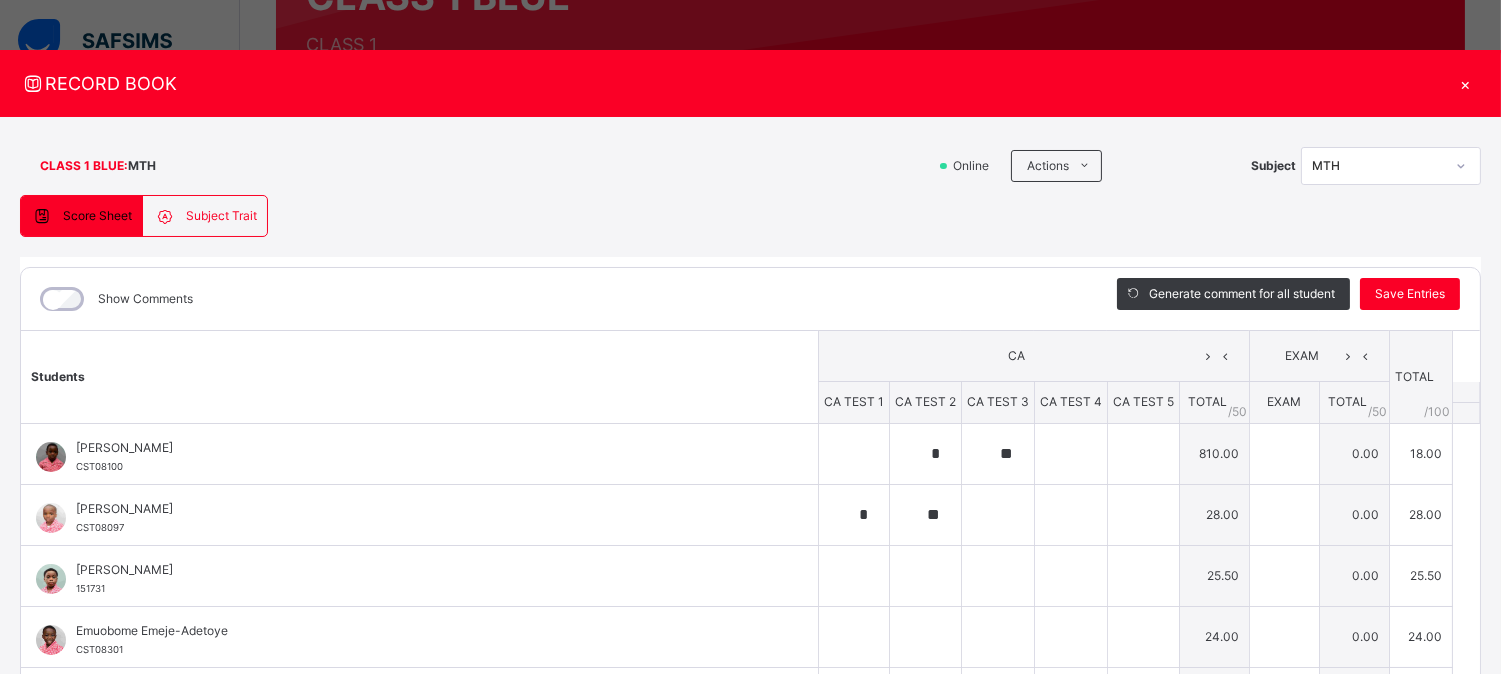 type on "**" 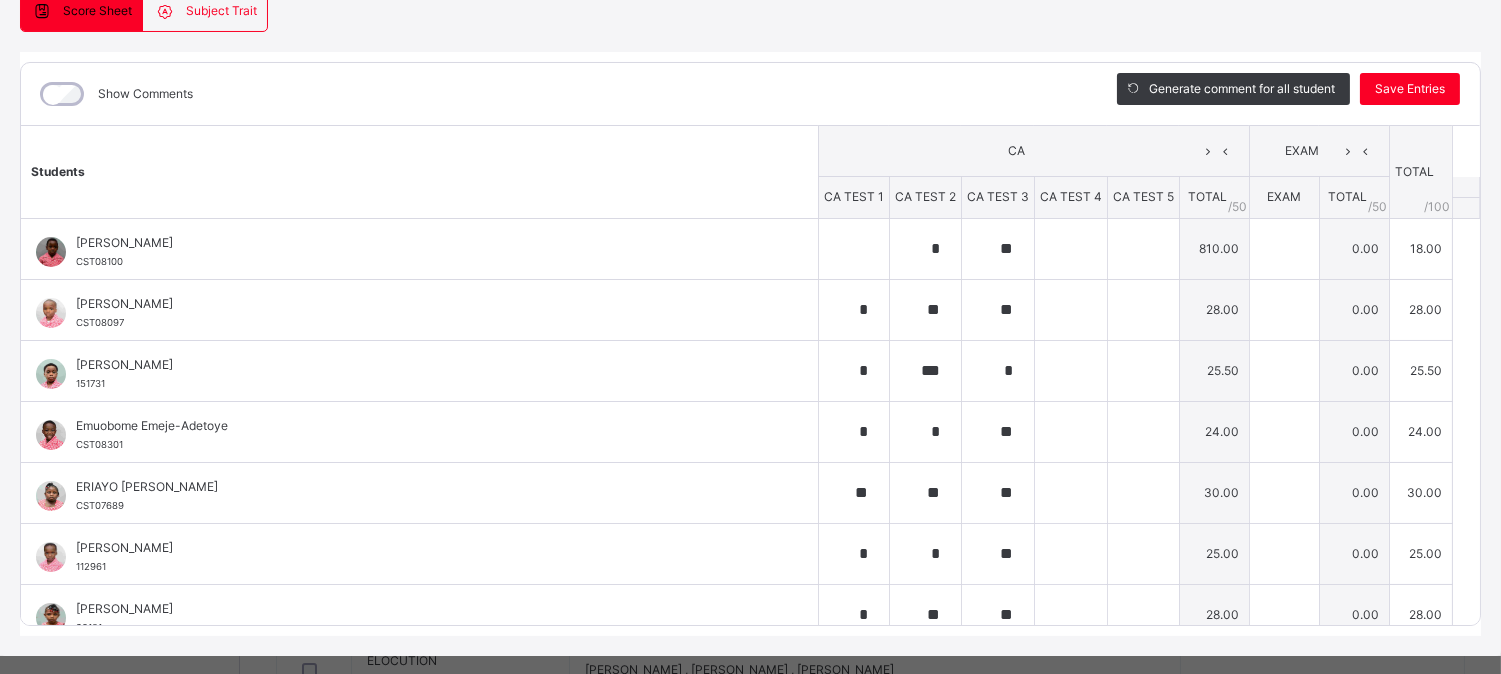 scroll, scrollTop: 206, scrollLeft: 0, axis: vertical 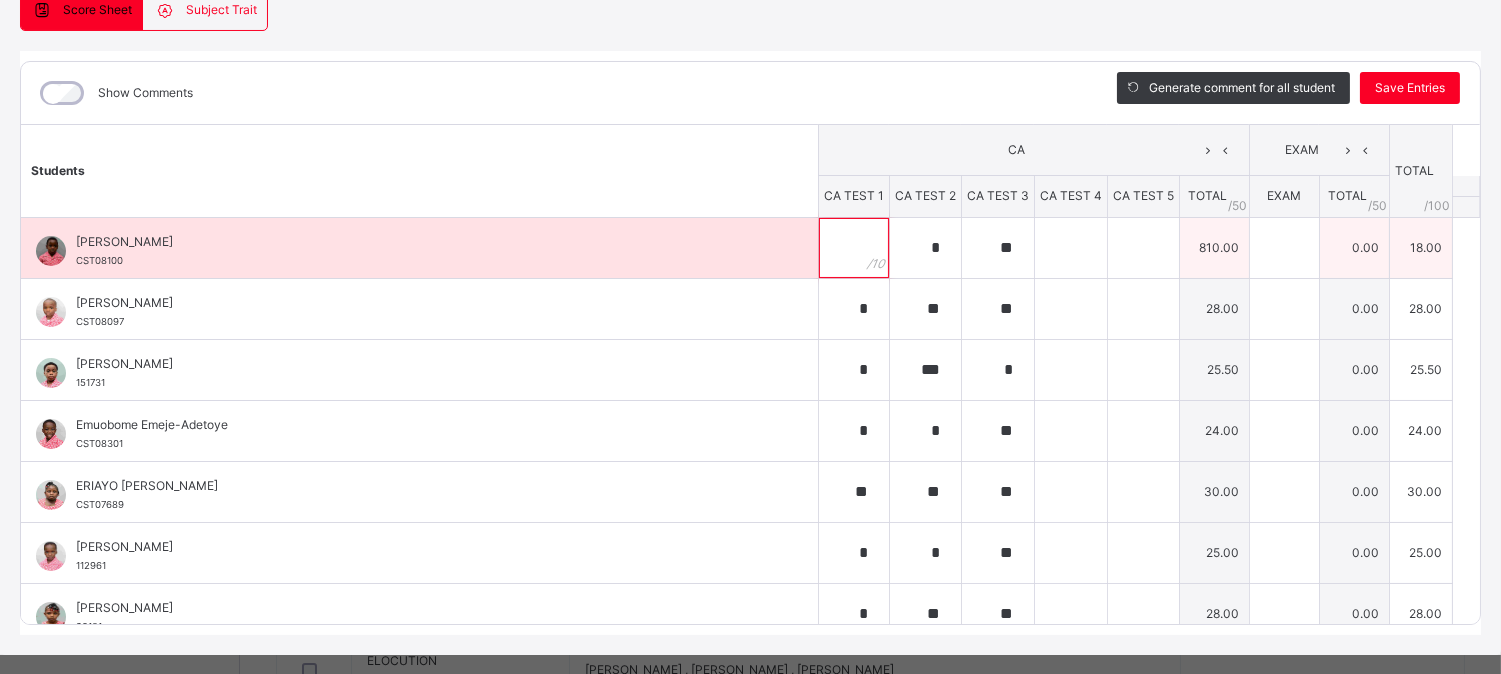 click at bounding box center [854, 248] 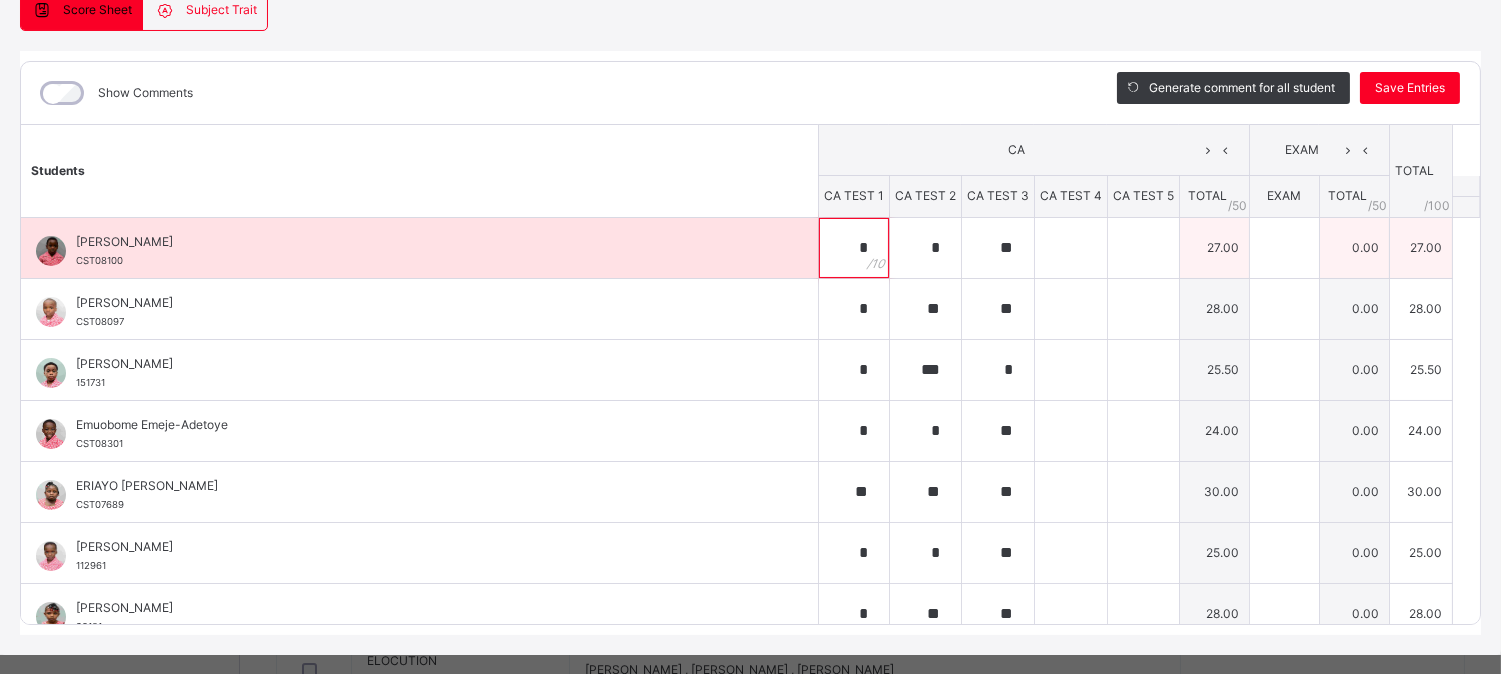 type on "*" 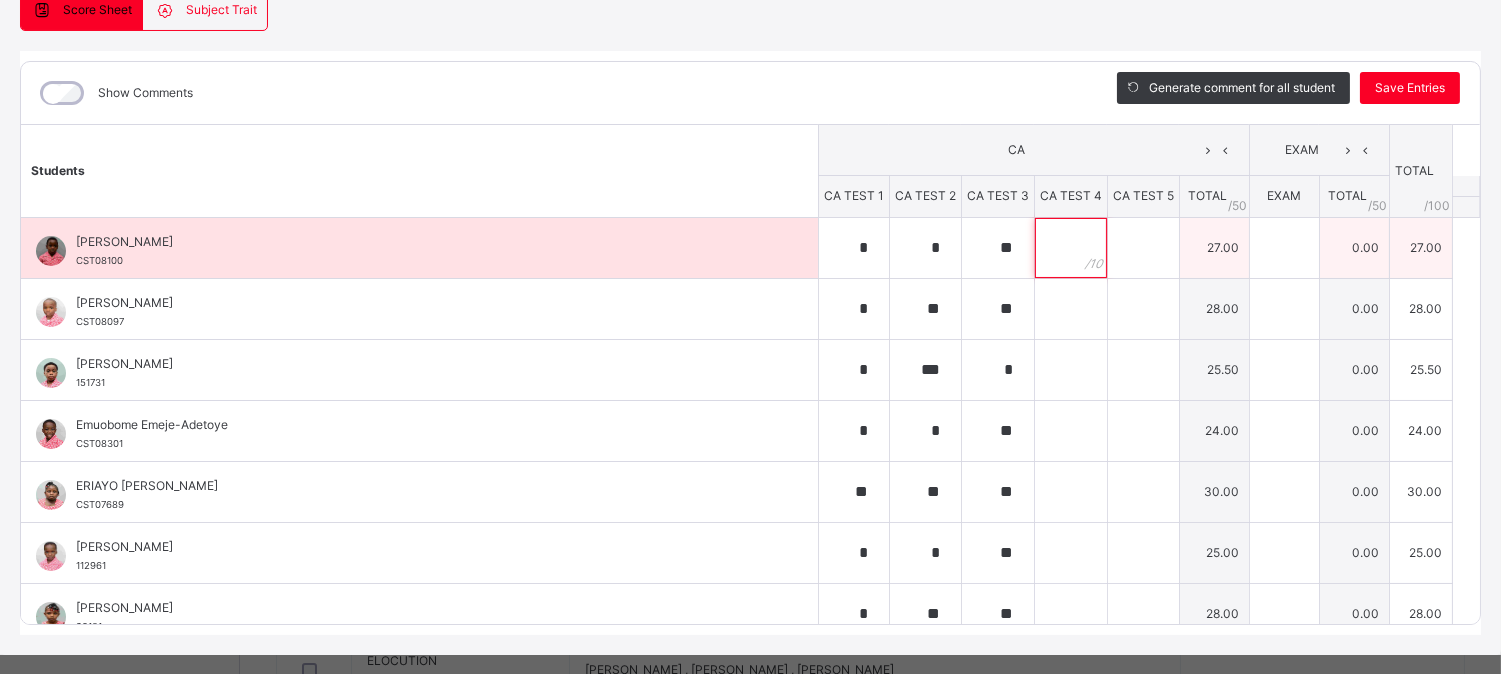 click at bounding box center [1071, 248] 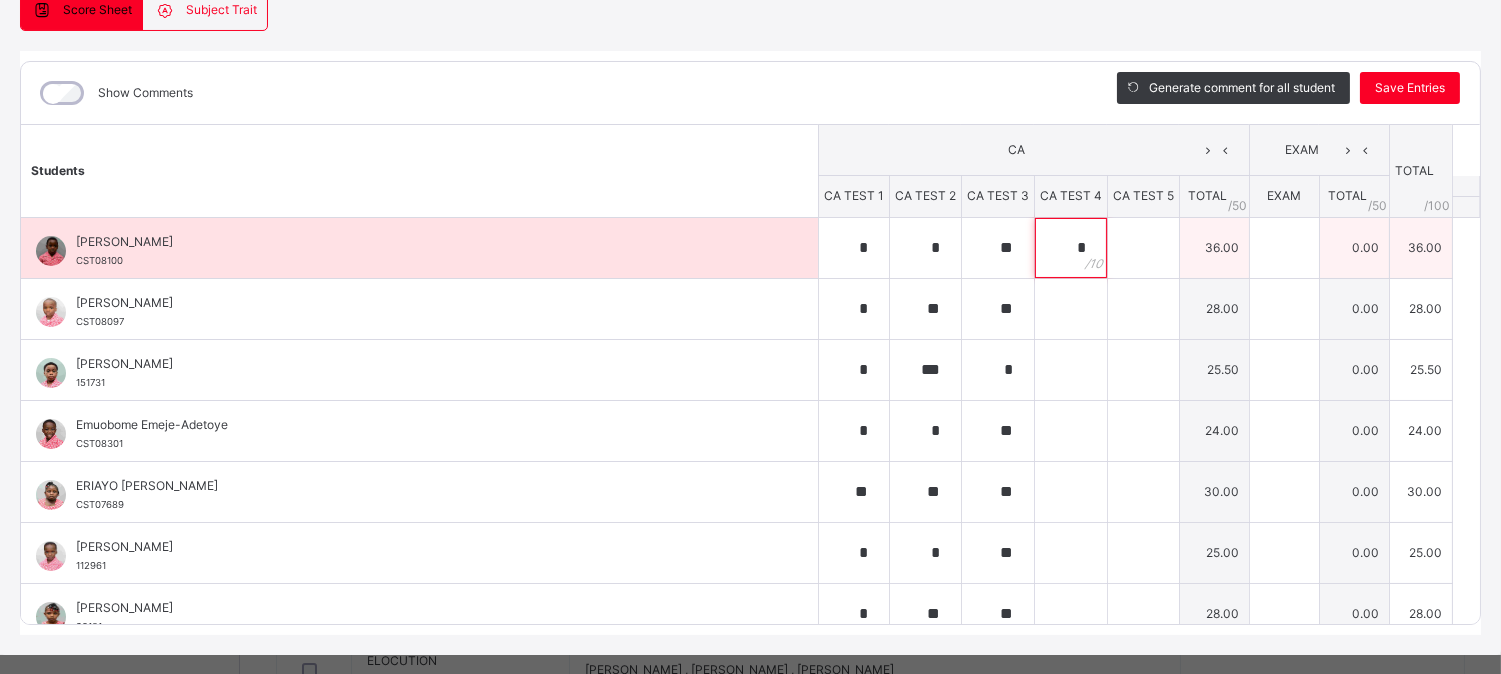 type on "*" 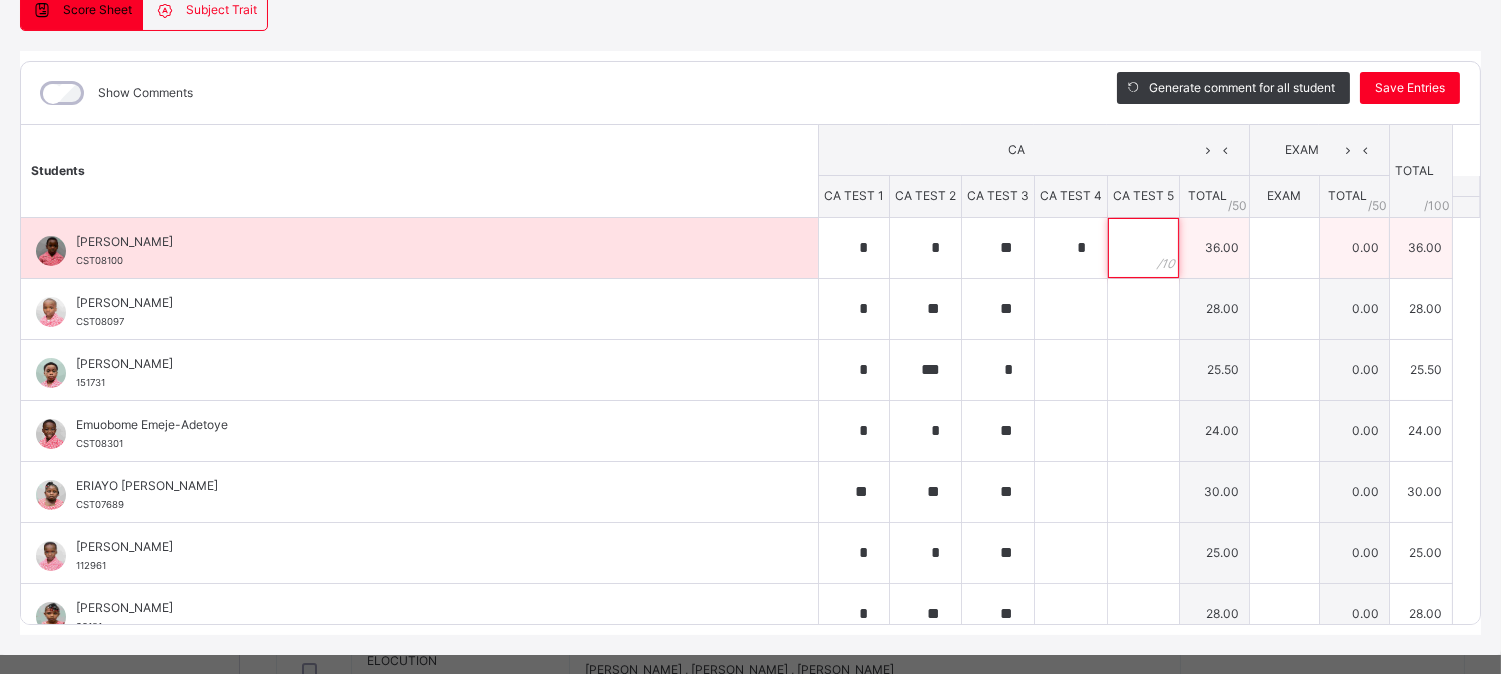click at bounding box center (1143, 248) 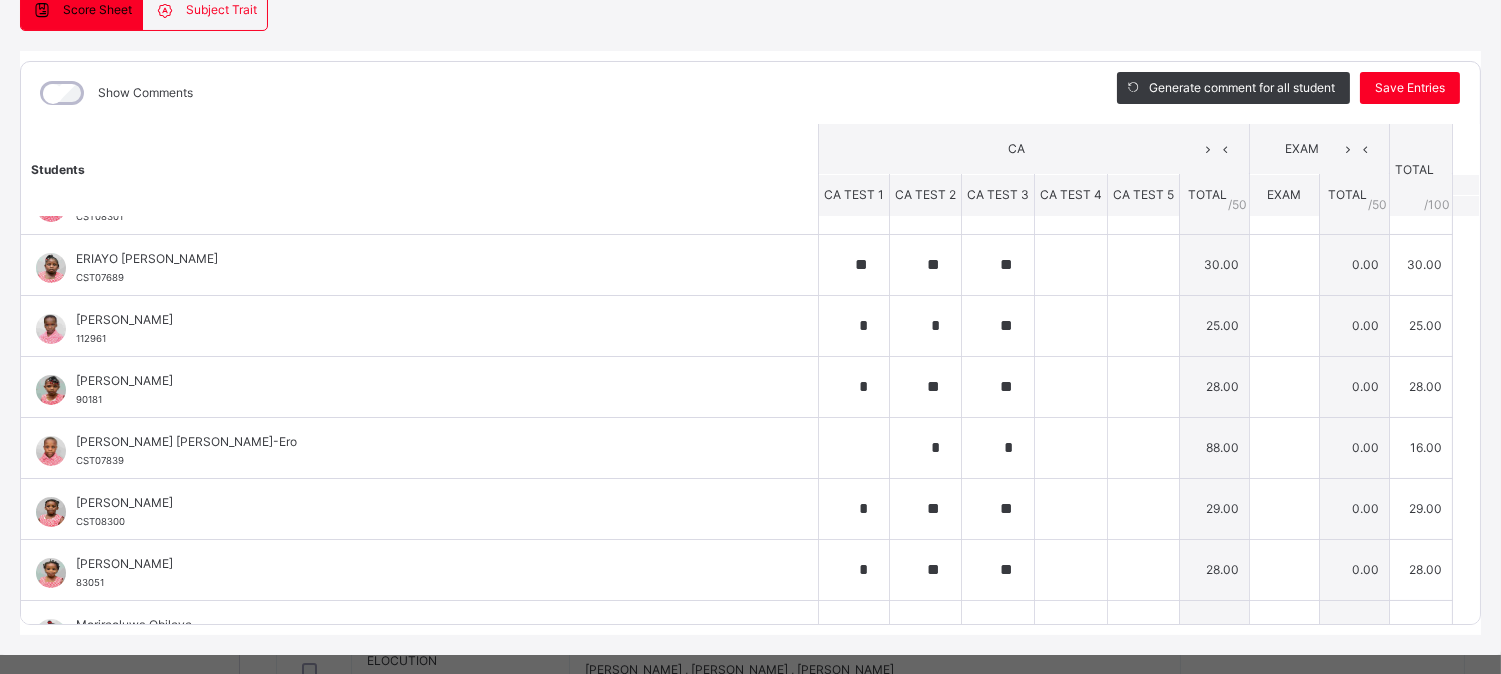 scroll, scrollTop: 244, scrollLeft: 0, axis: vertical 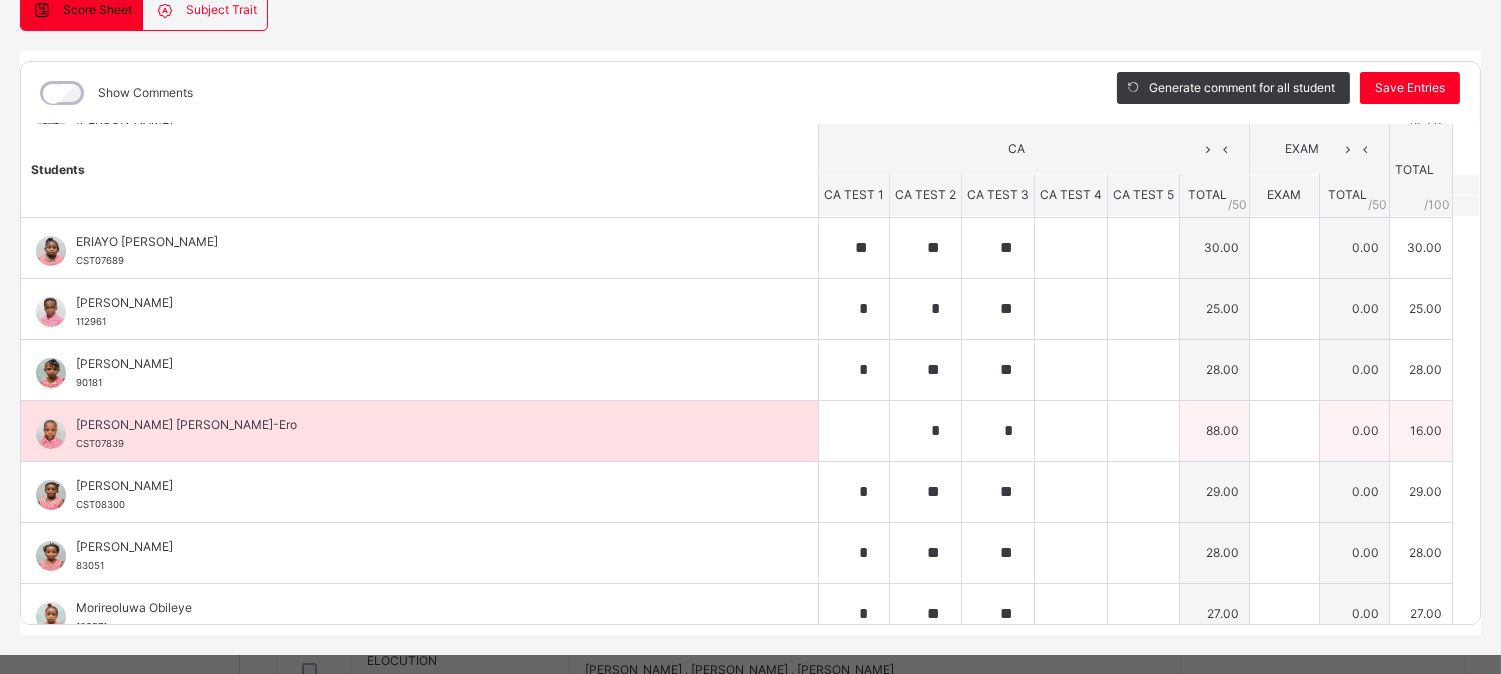 type on "**" 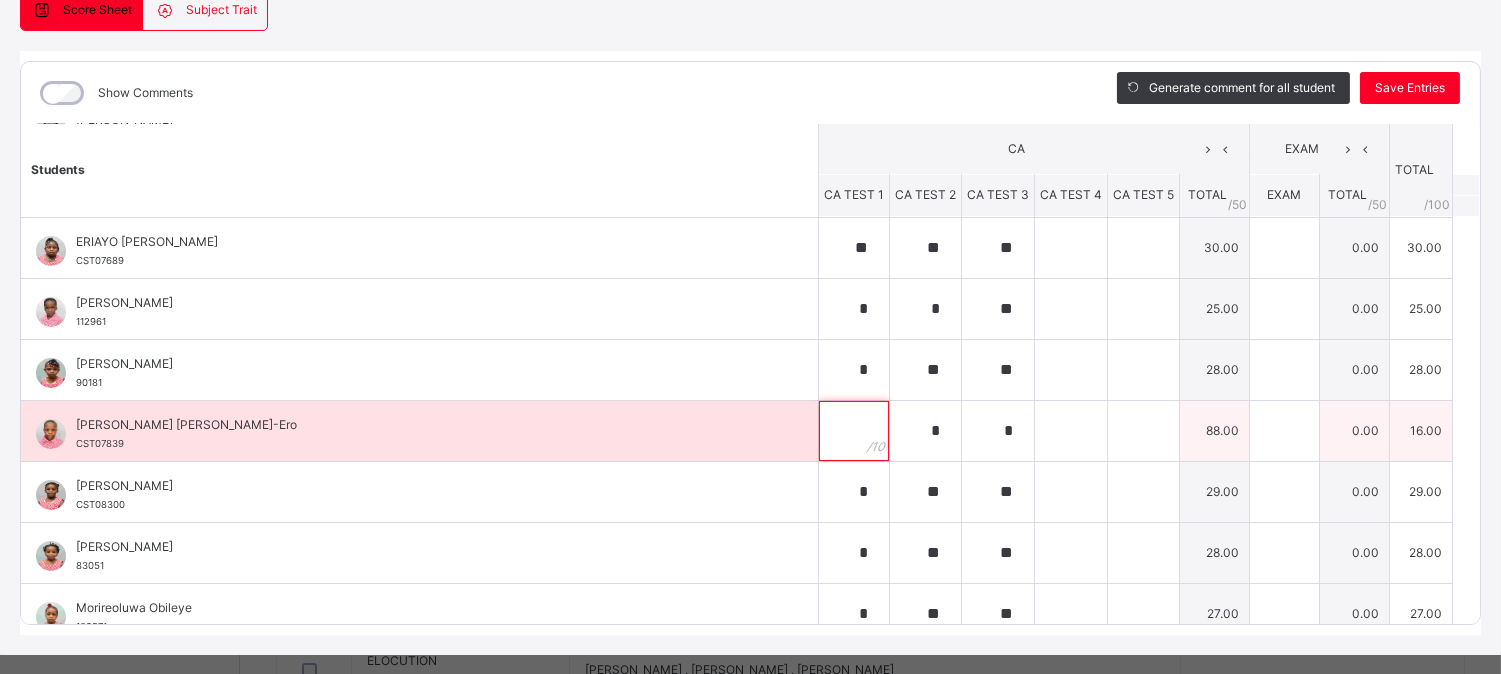 click at bounding box center (854, 431) 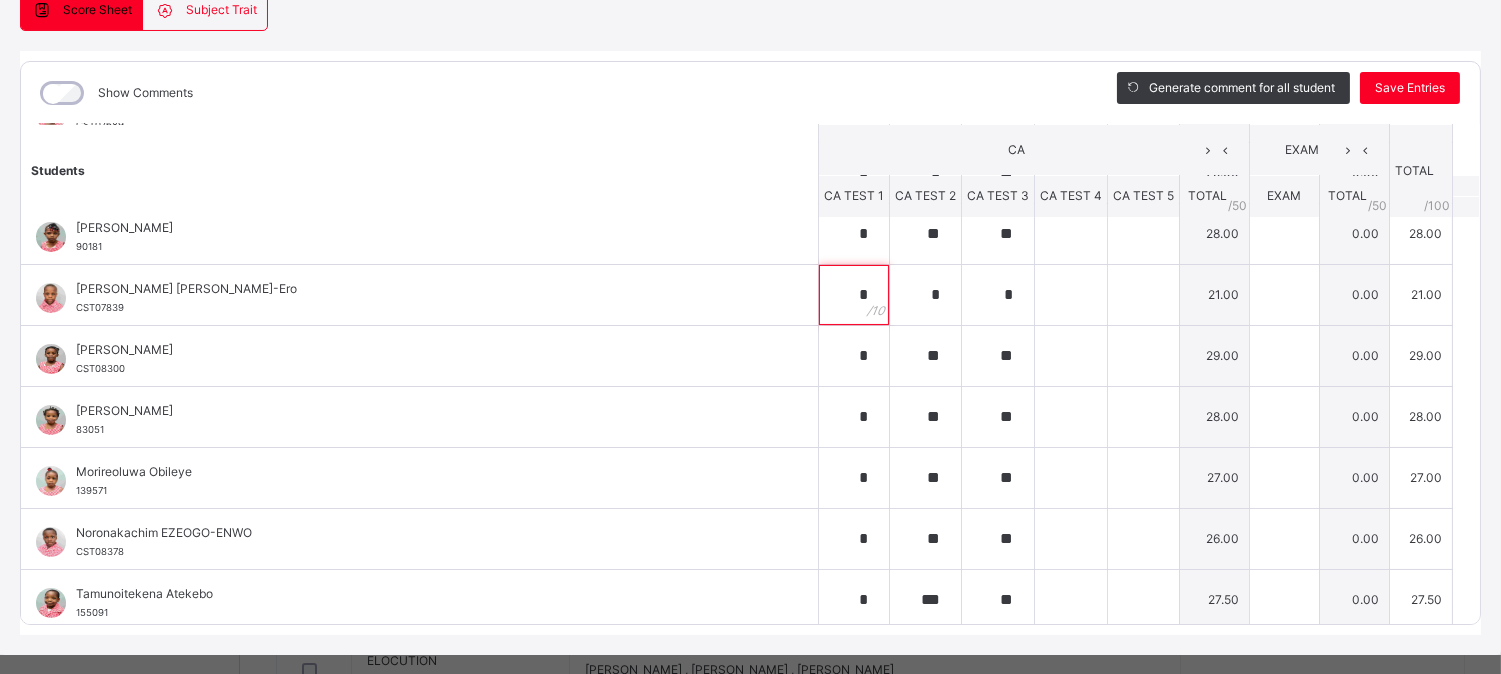 scroll, scrollTop: 388, scrollLeft: 0, axis: vertical 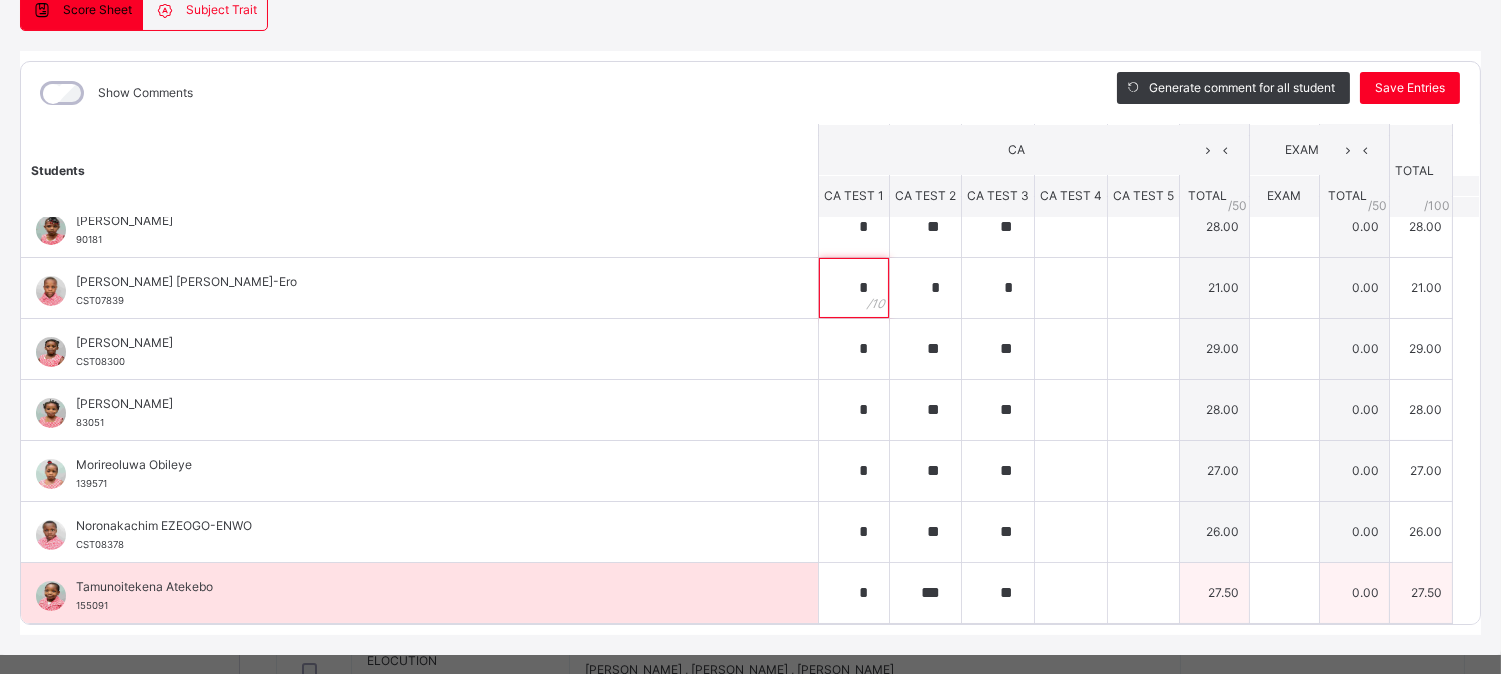 type on "*" 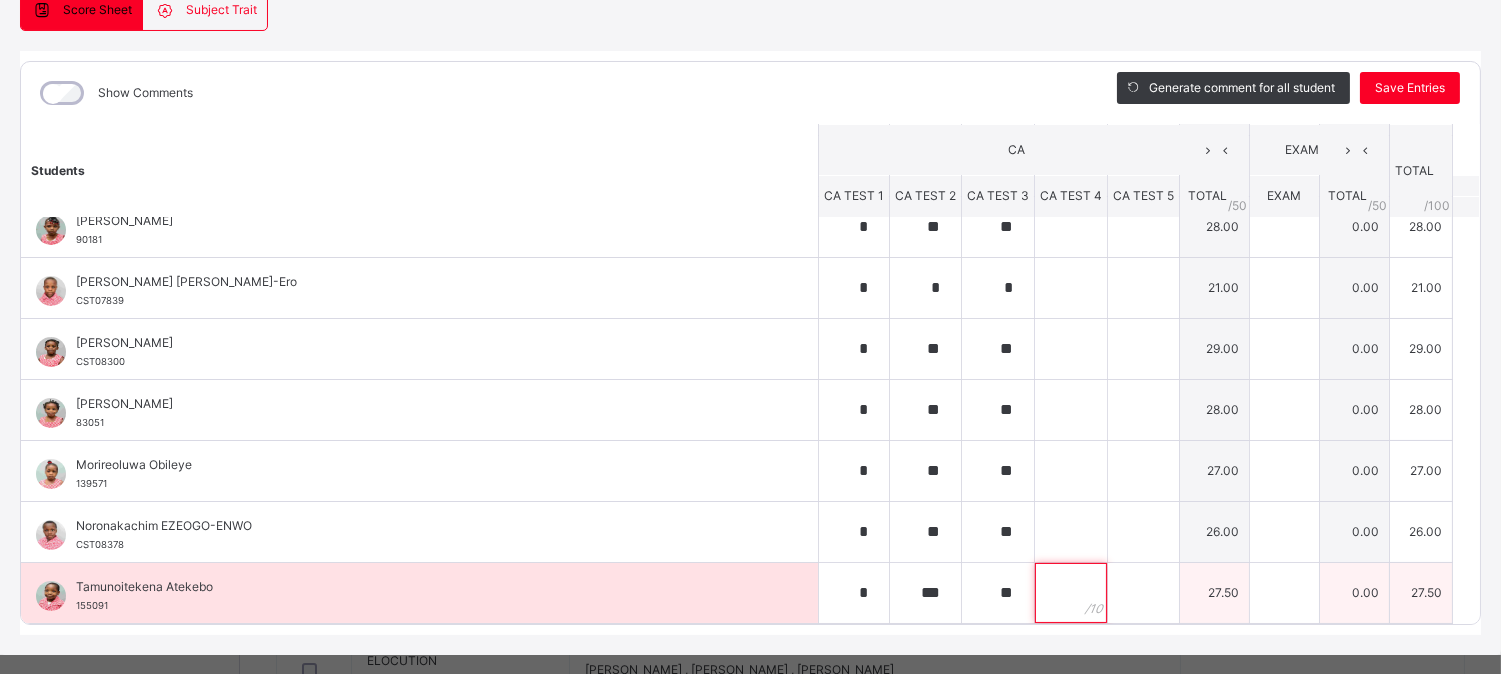 click at bounding box center (1071, 593) 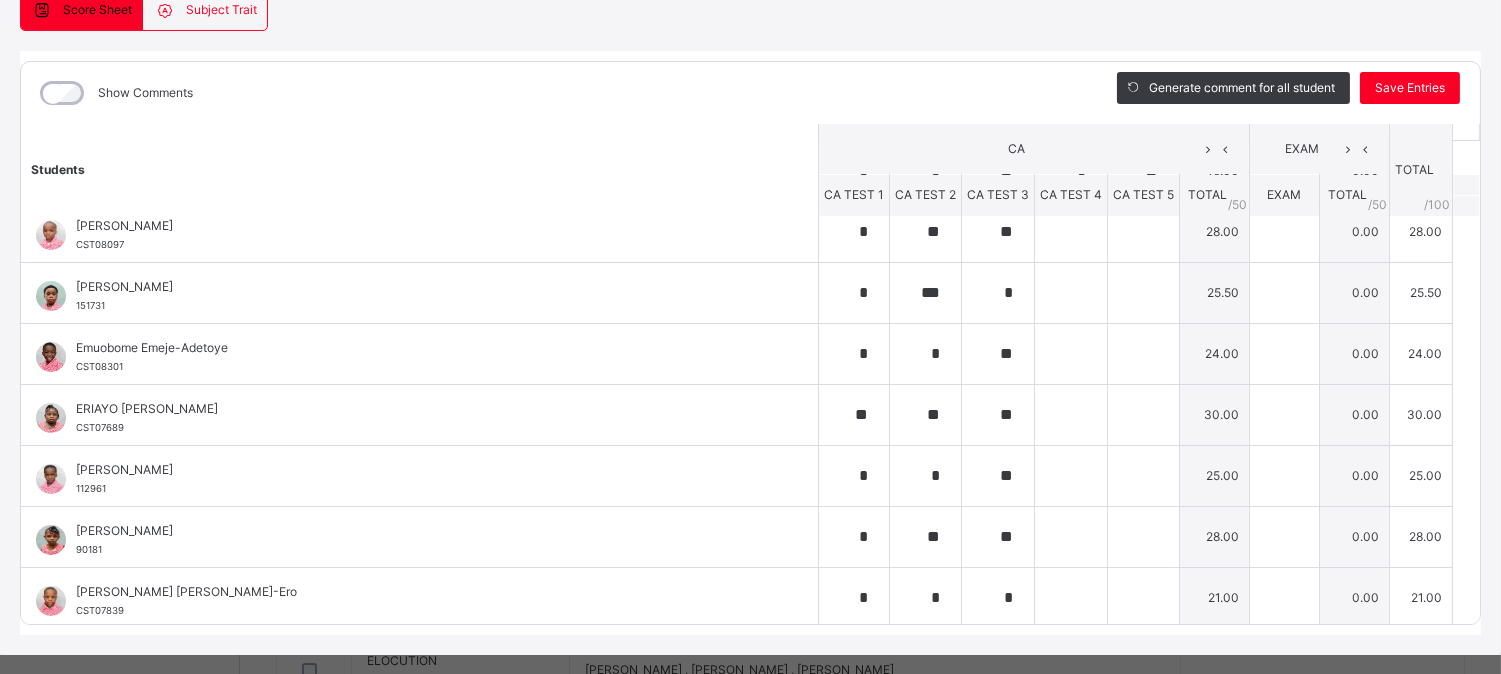 scroll, scrollTop: 46, scrollLeft: 0, axis: vertical 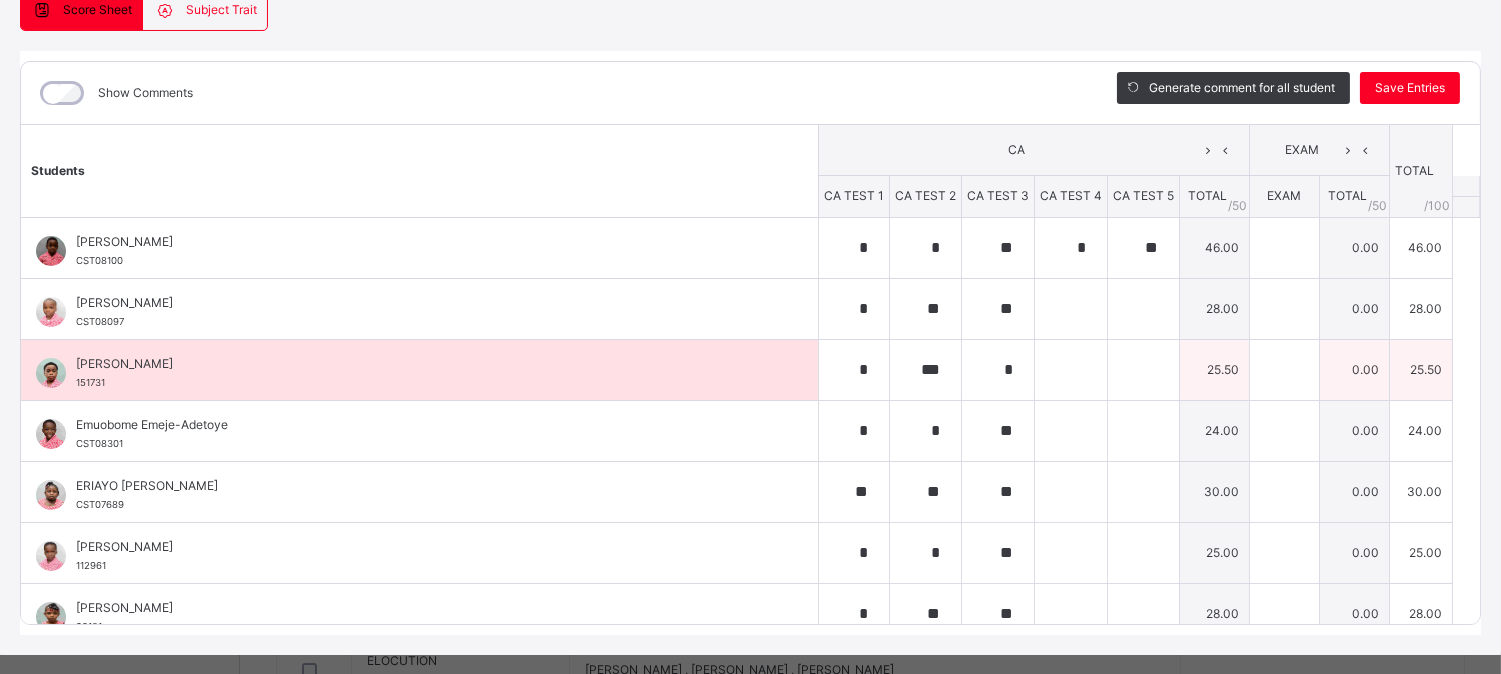 type on "*" 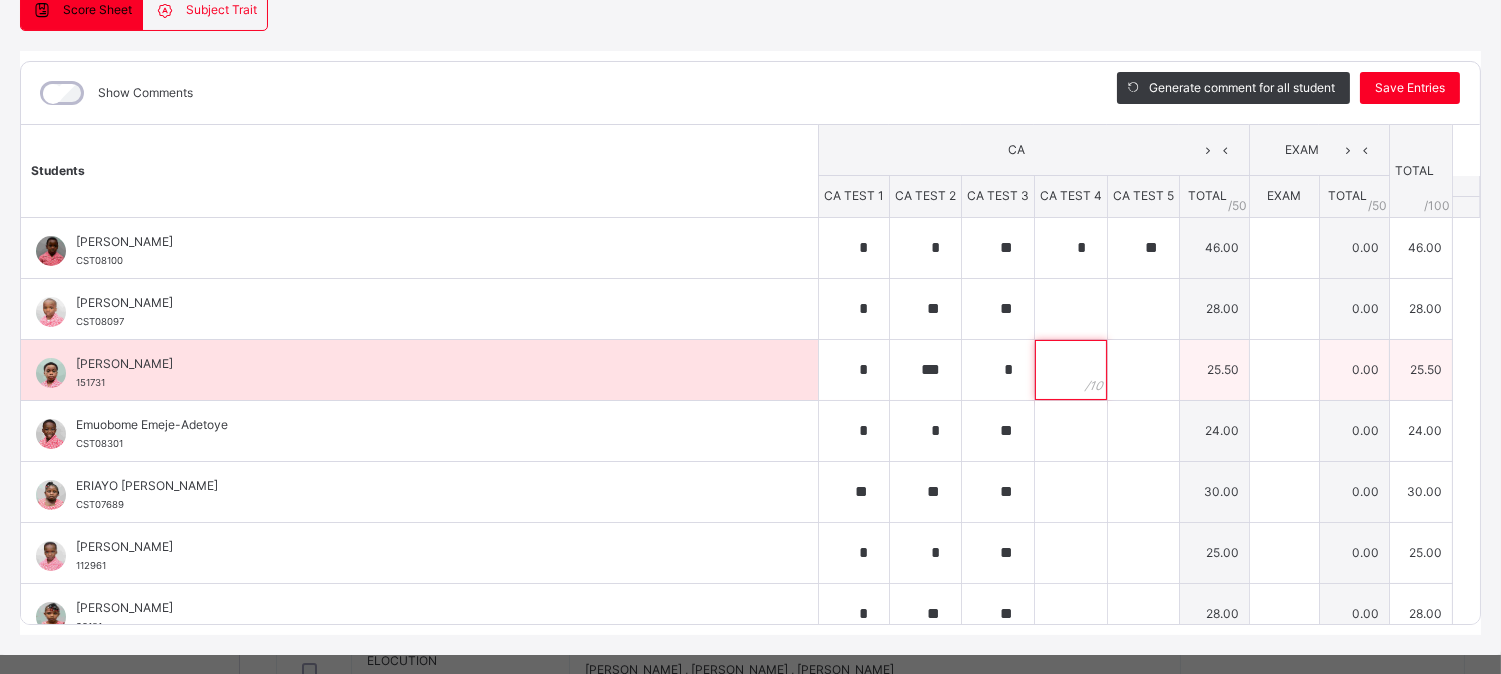 click at bounding box center (1071, 370) 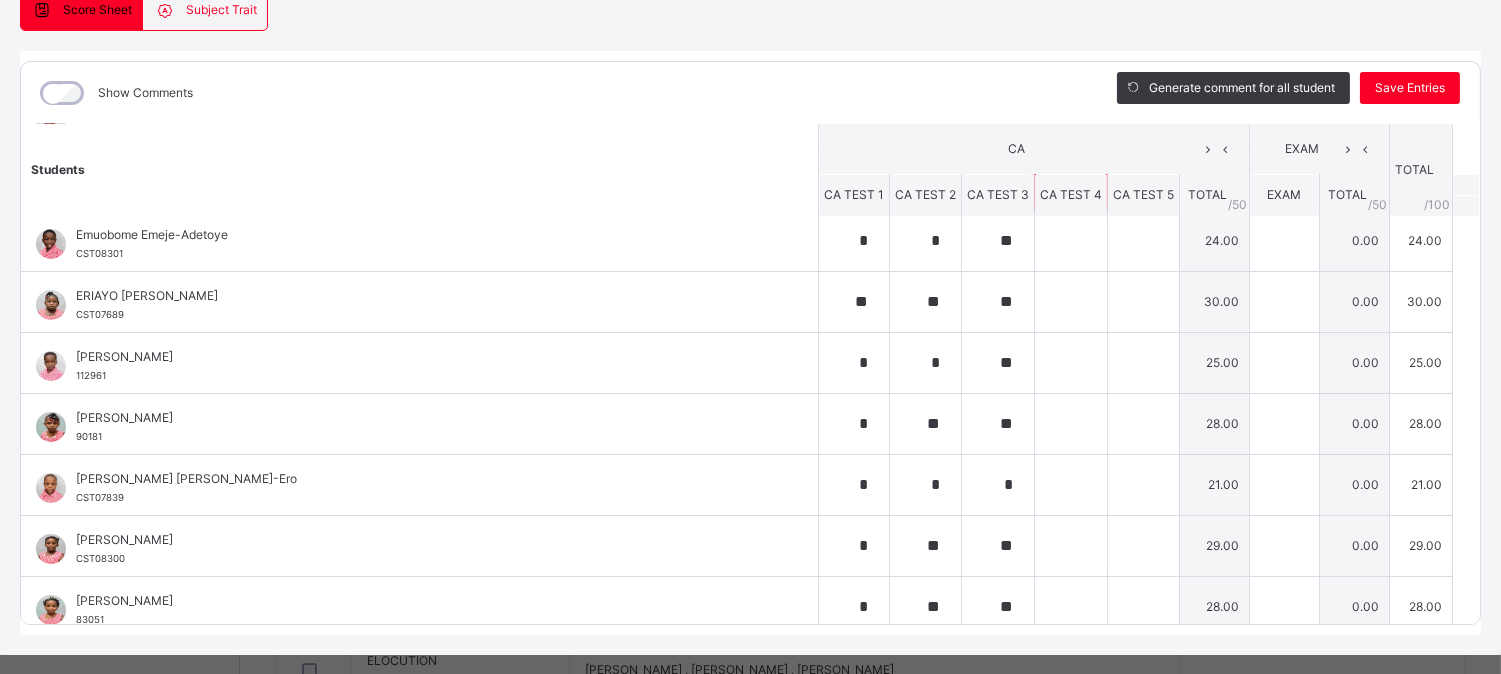 scroll, scrollTop: 222, scrollLeft: 0, axis: vertical 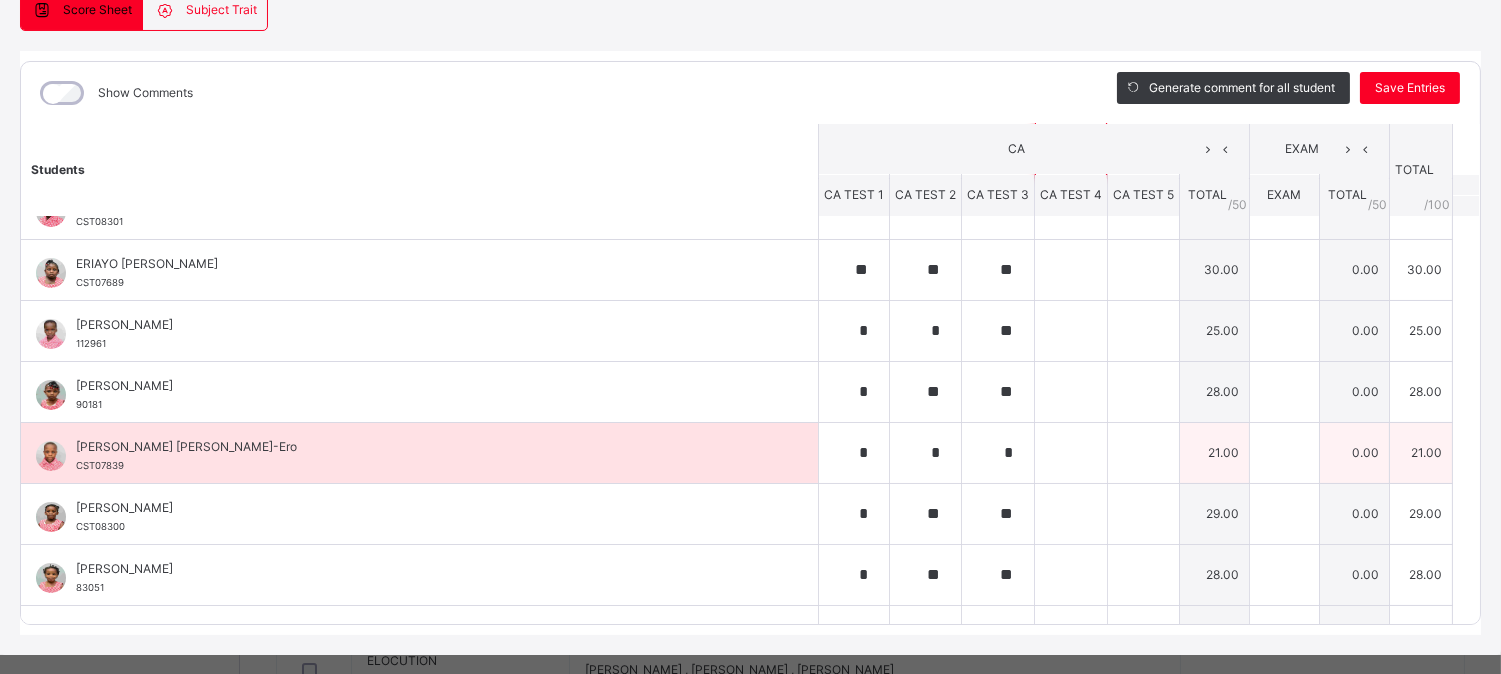 type on "*" 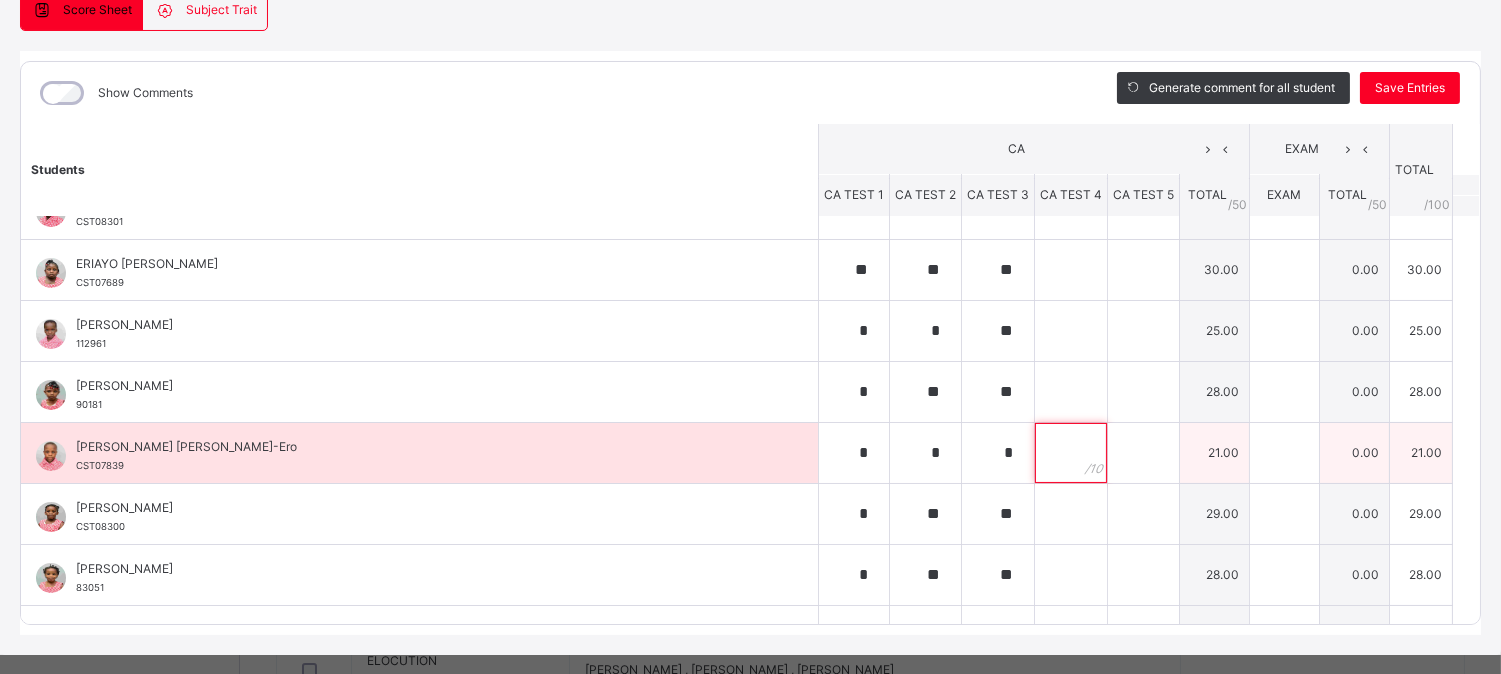 click at bounding box center [1071, 453] 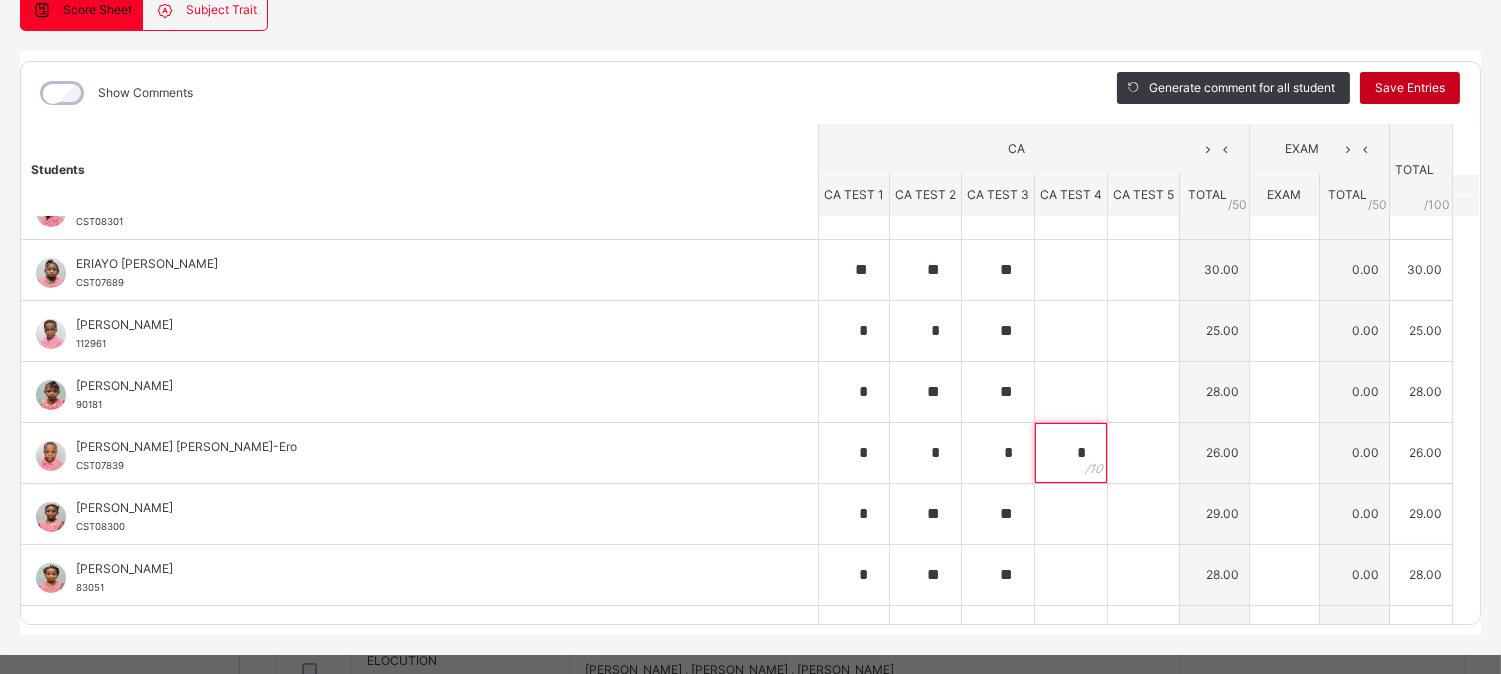 type on "*" 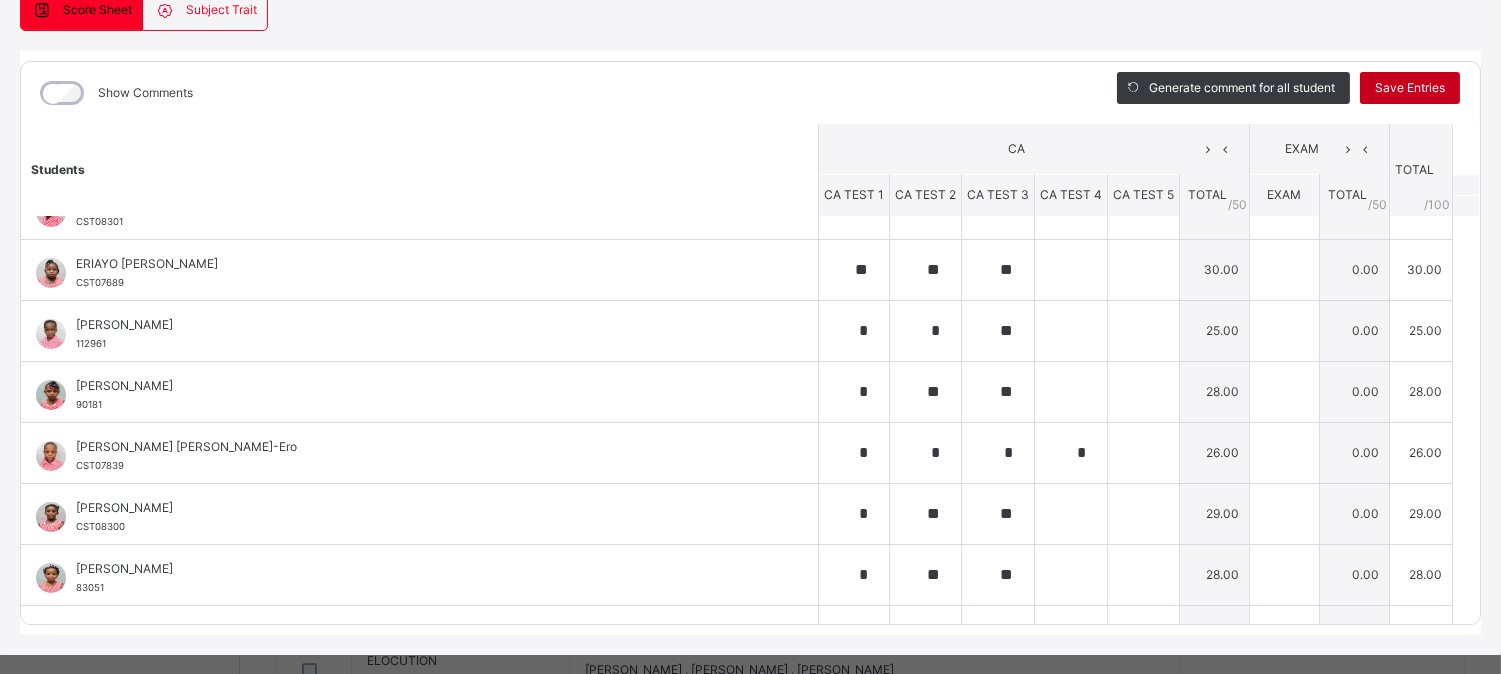 click on "Save Entries" at bounding box center [1410, 88] 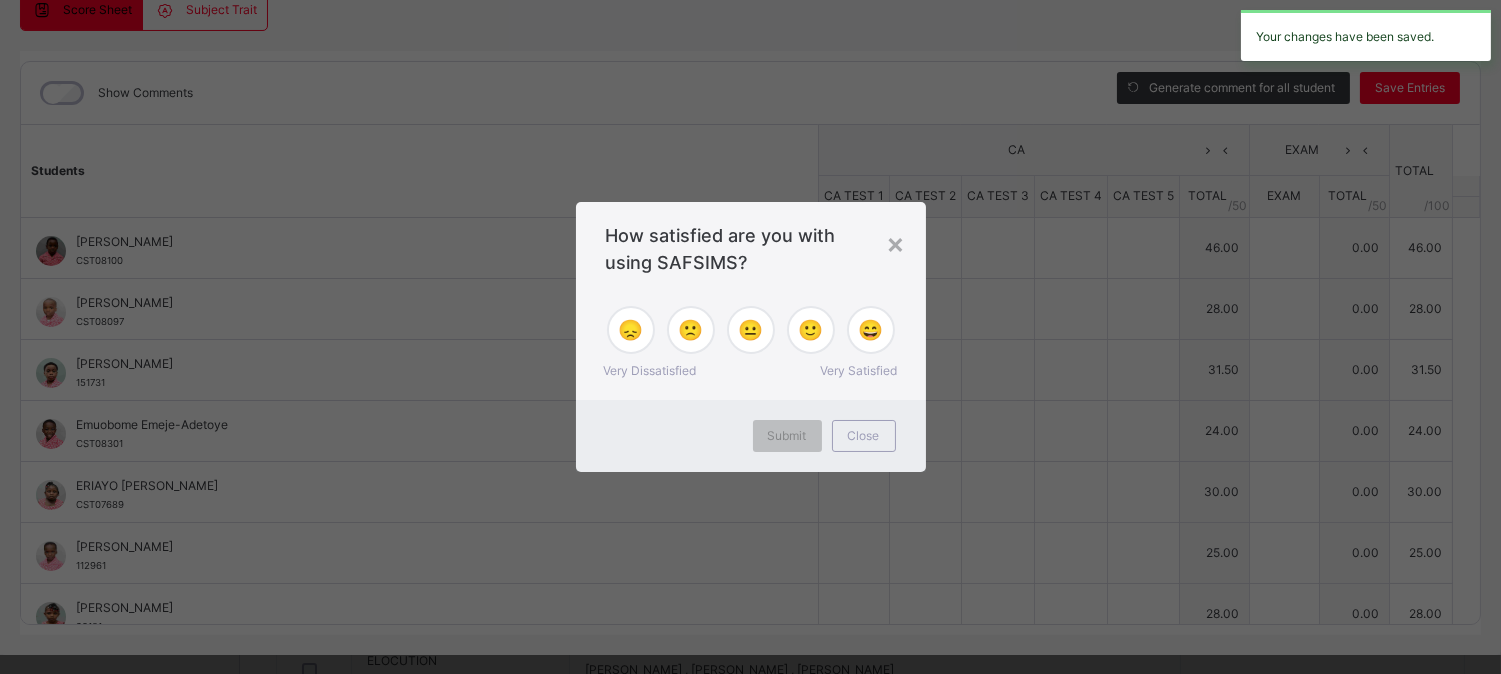 type on "*" 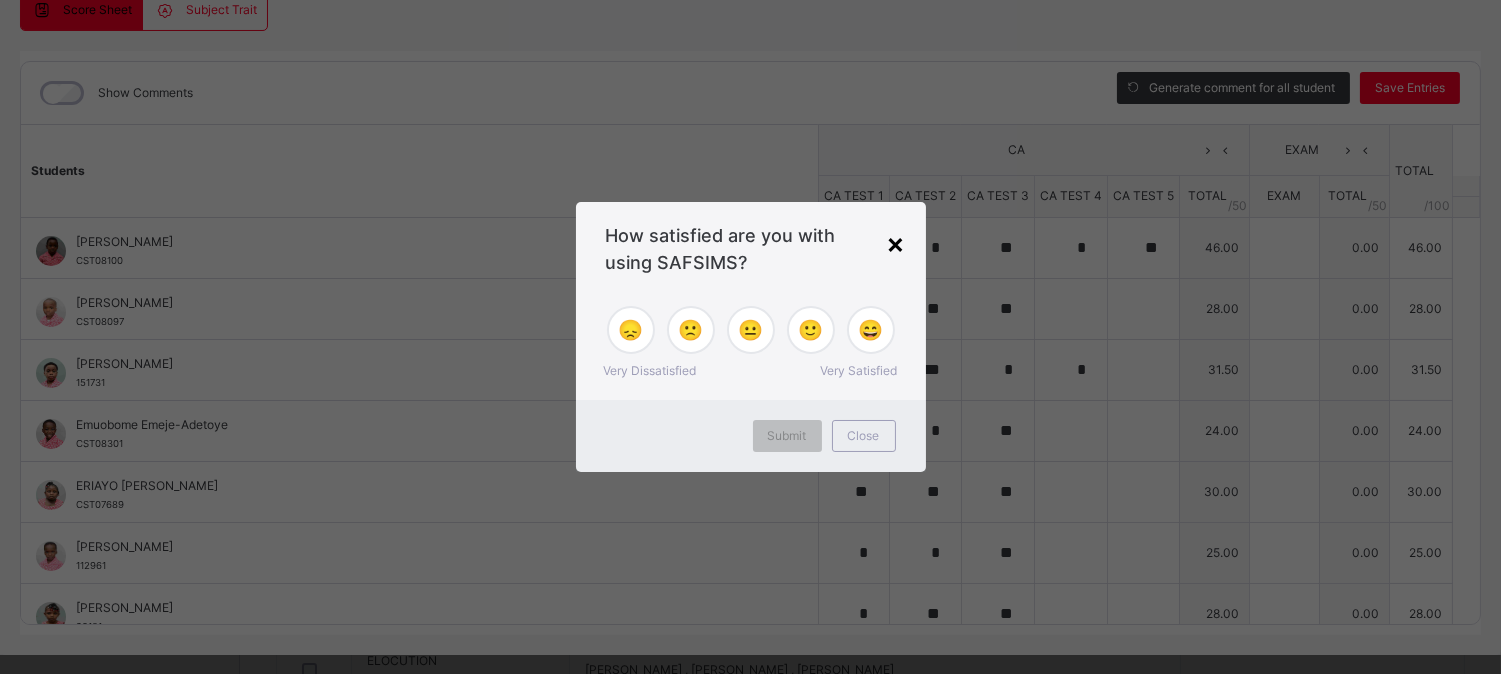 click on "×" at bounding box center [896, 243] 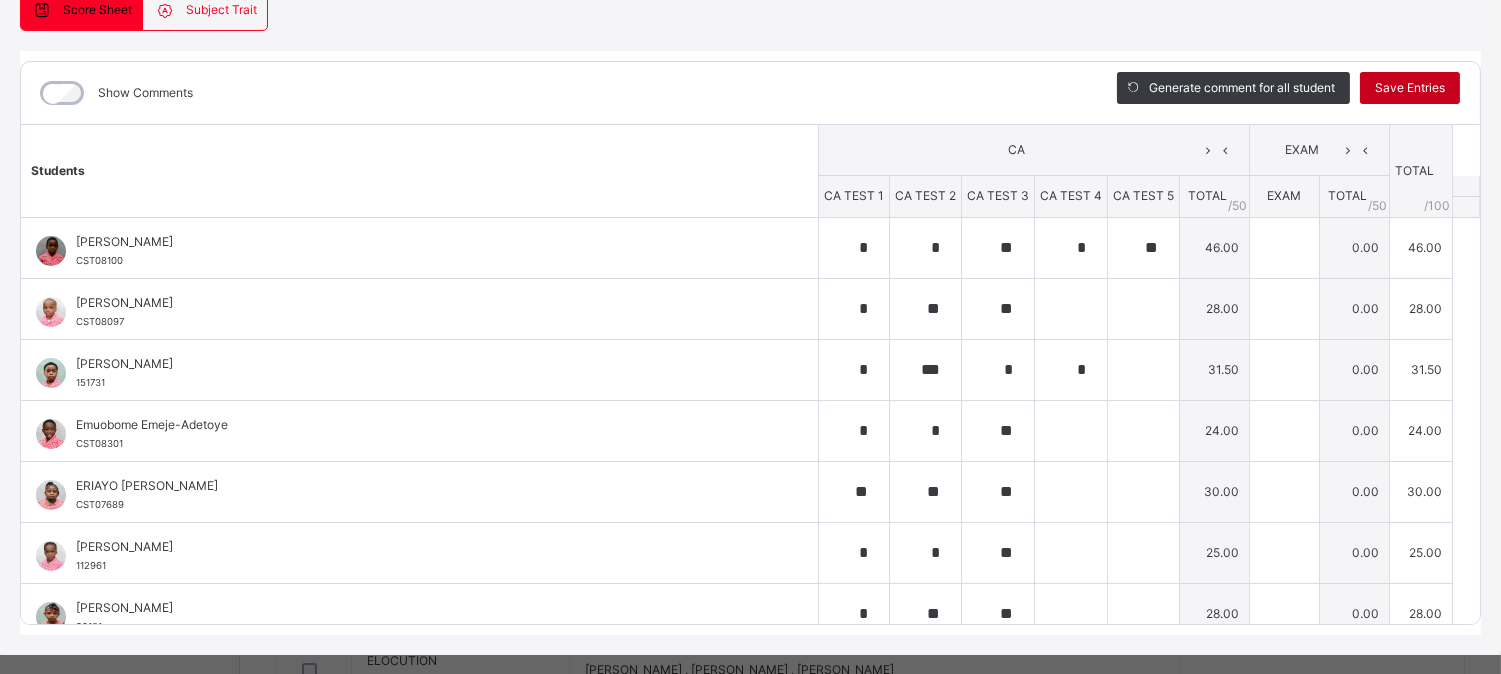 click on "Save Entries" at bounding box center [1410, 88] 